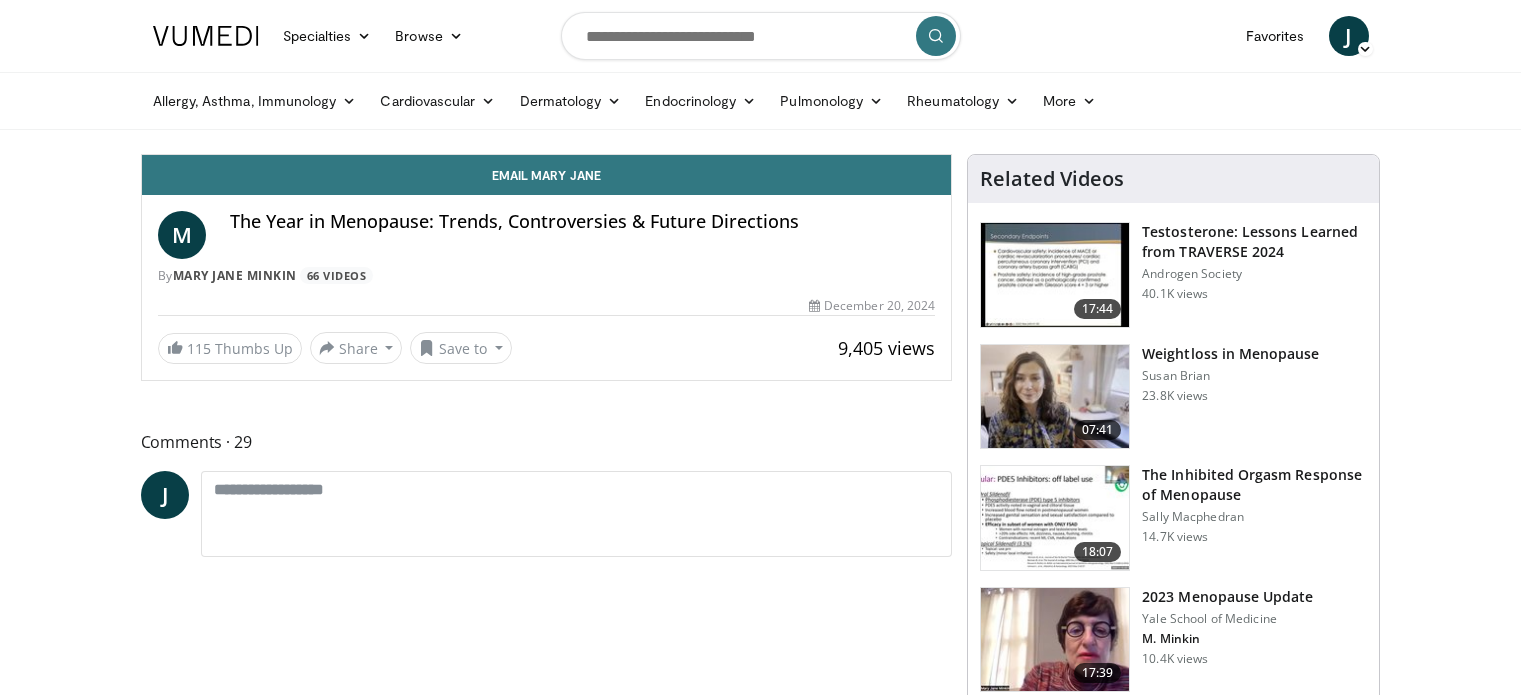 scroll, scrollTop: 0, scrollLeft: 0, axis: both 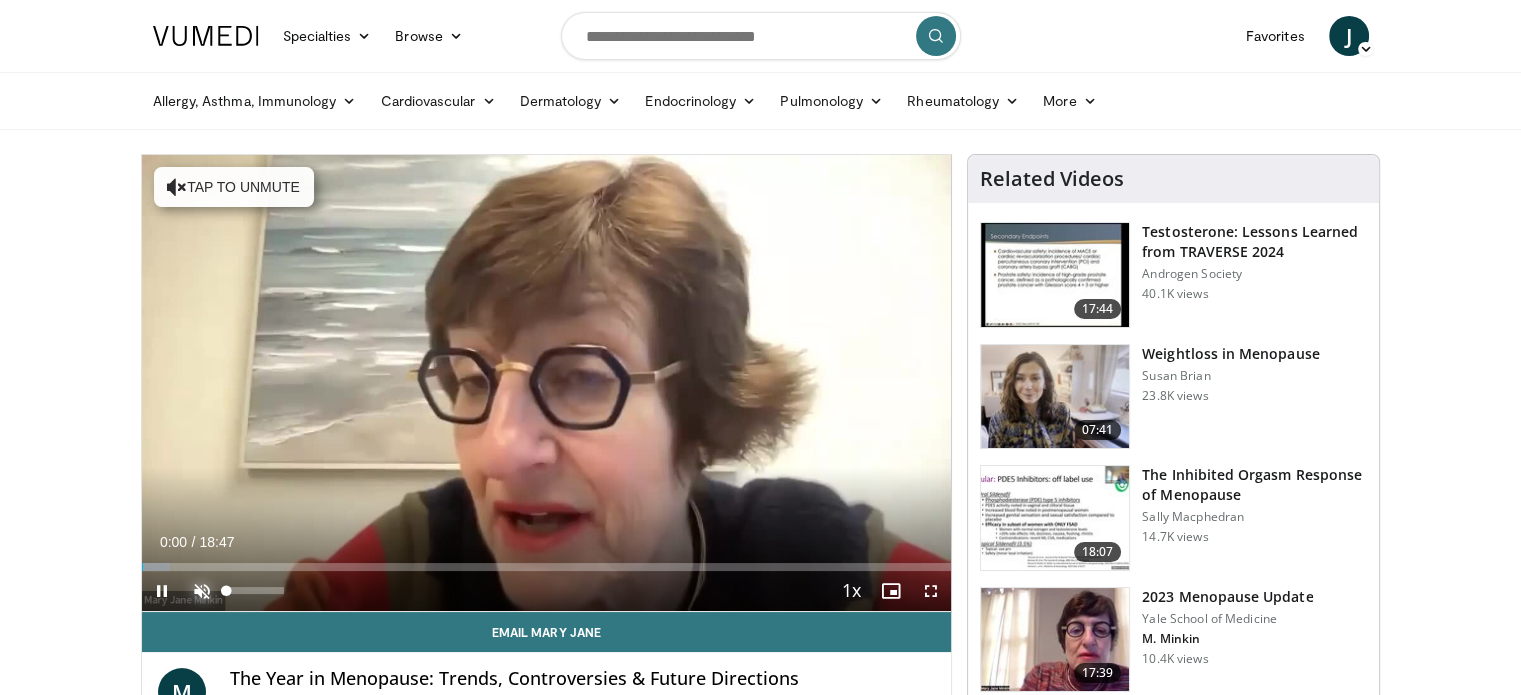 click at bounding box center [202, 591] 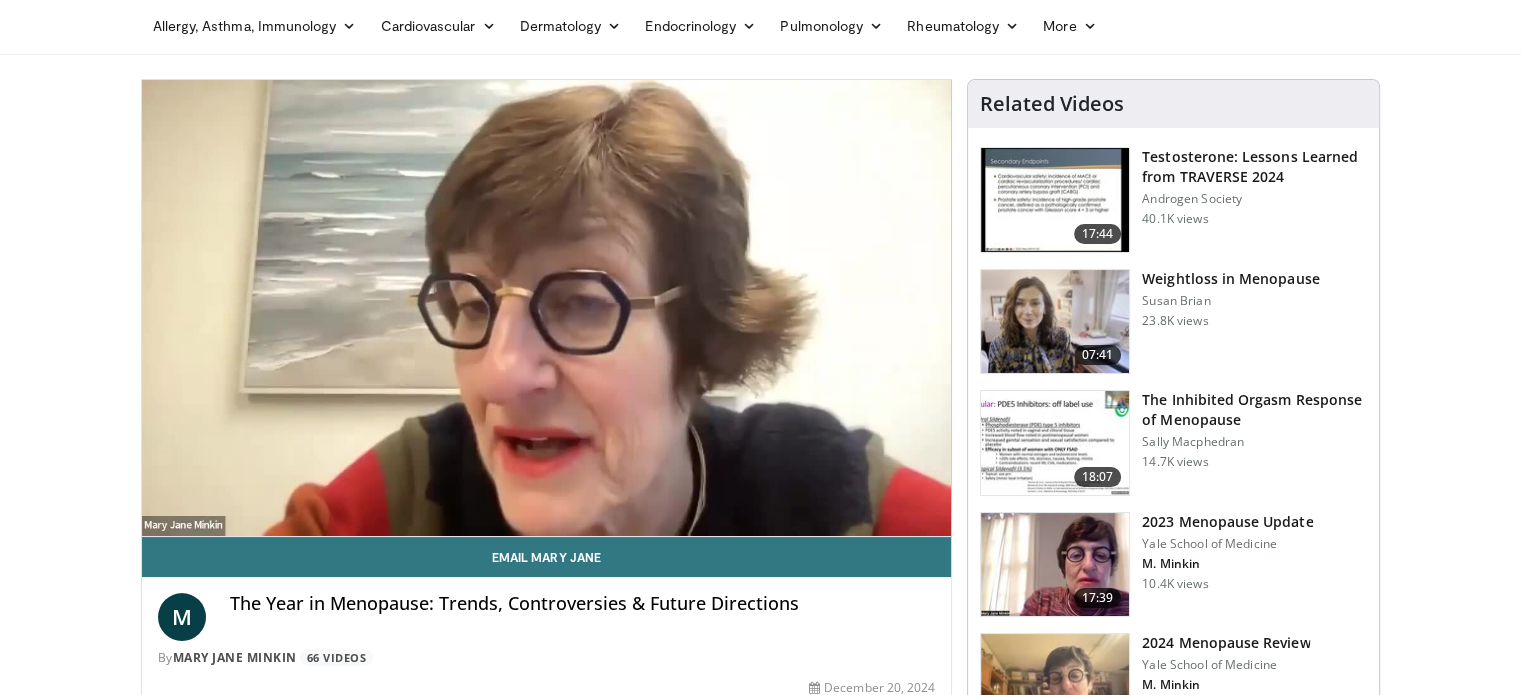 scroll, scrollTop: 68, scrollLeft: 0, axis: vertical 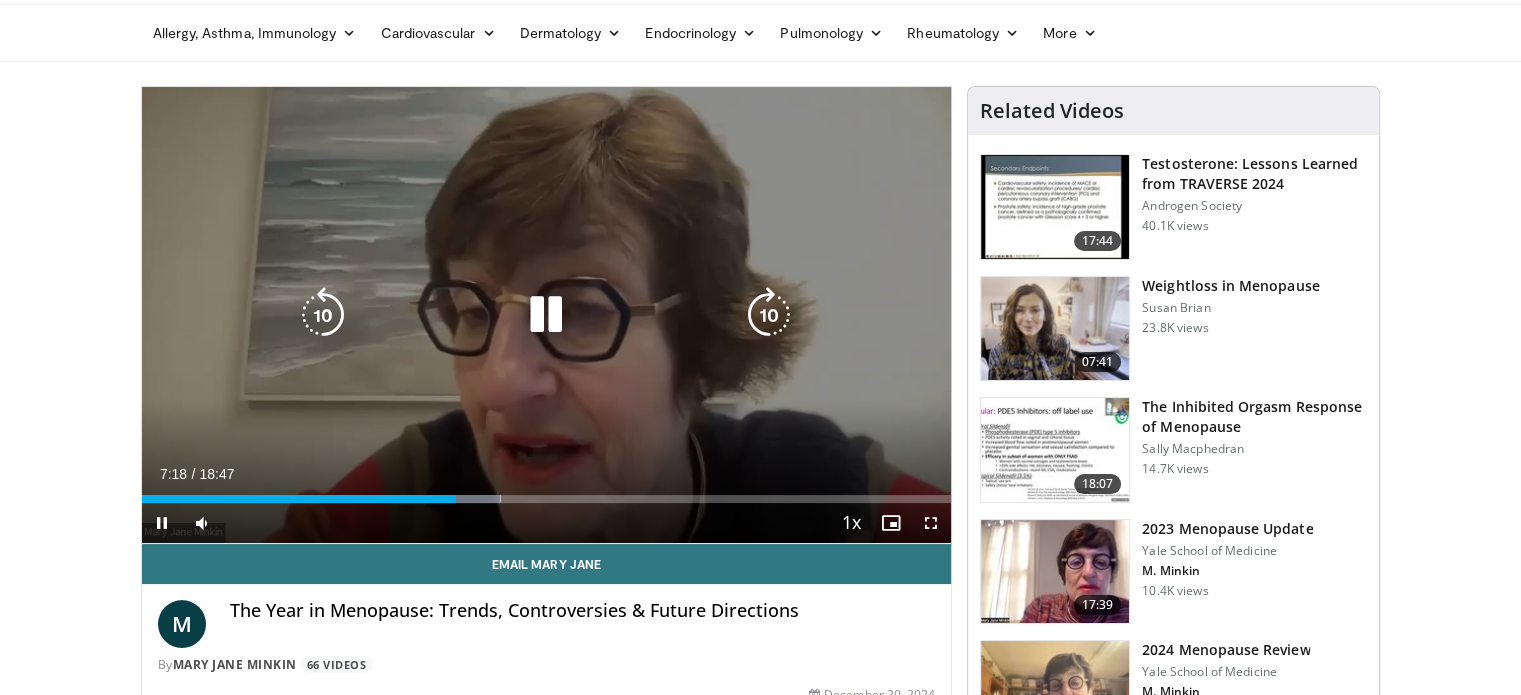 click on "10 seconds
Tap to unmute" at bounding box center [547, 315] 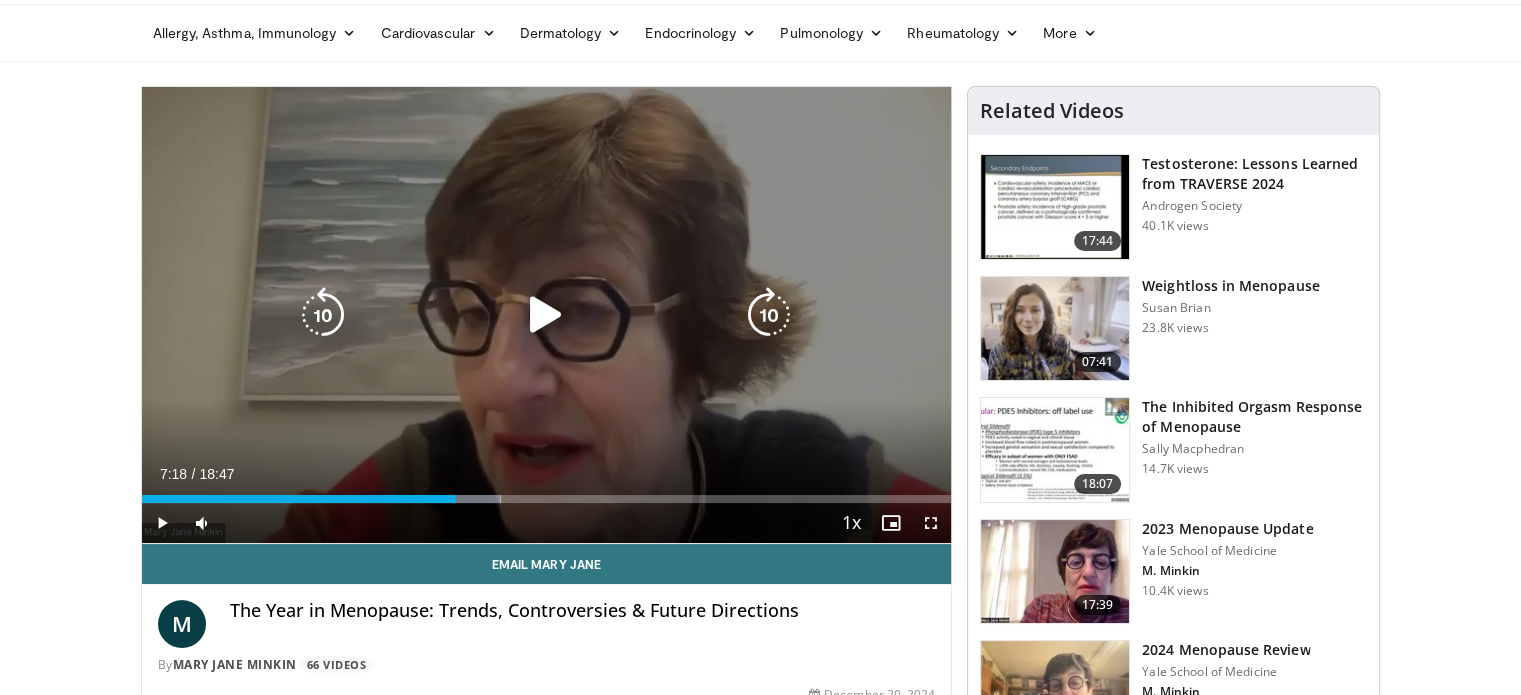 click on "10 seconds
Tap to unmute" at bounding box center (547, 315) 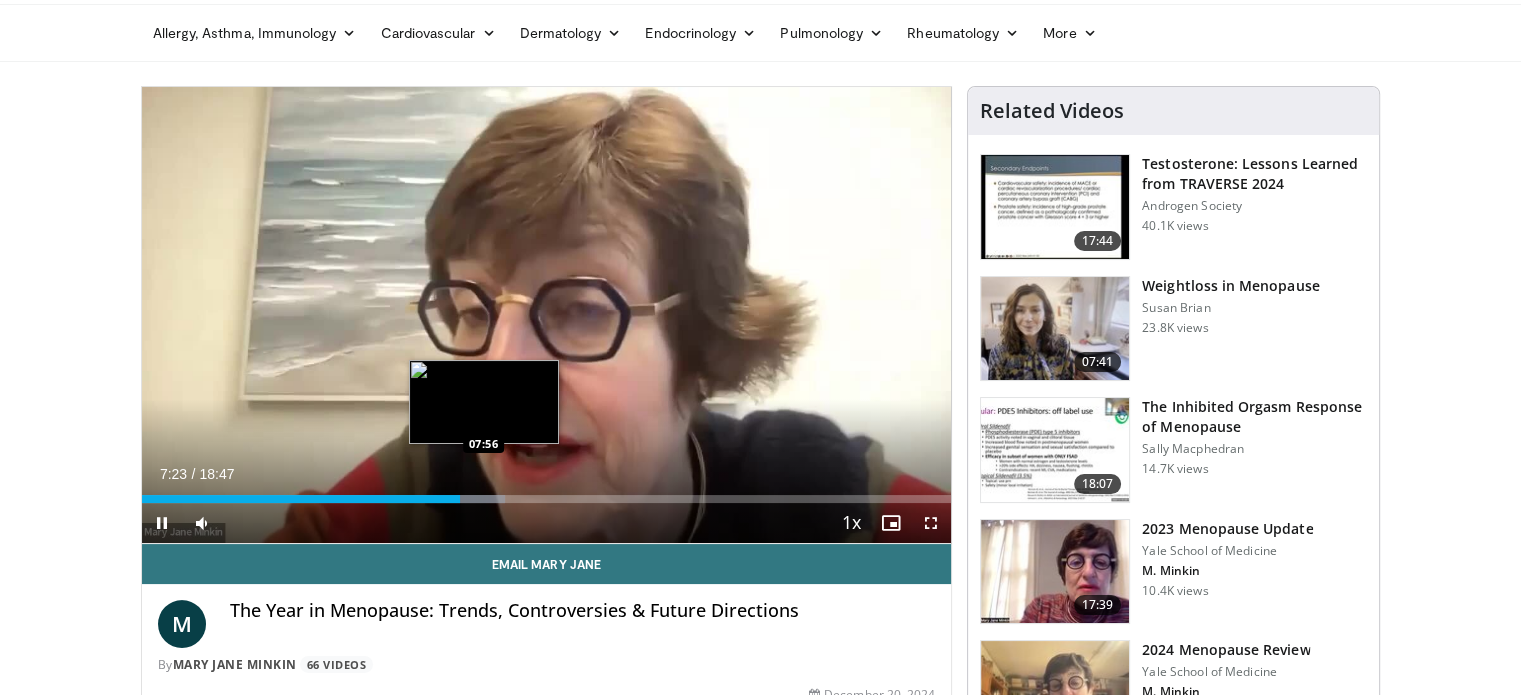 click at bounding box center (470, 499) 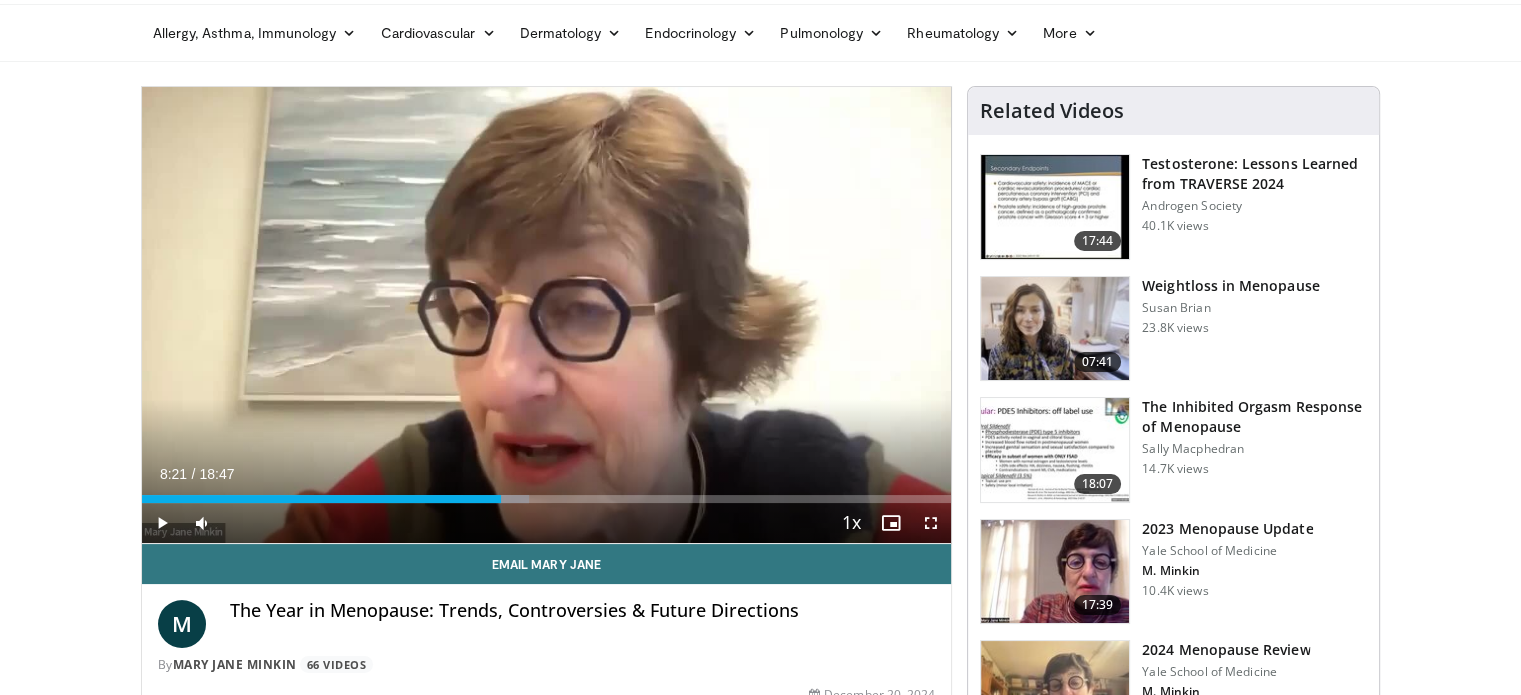 click on "Loaded :  47.89% 08:21 08:19" at bounding box center [547, 499] 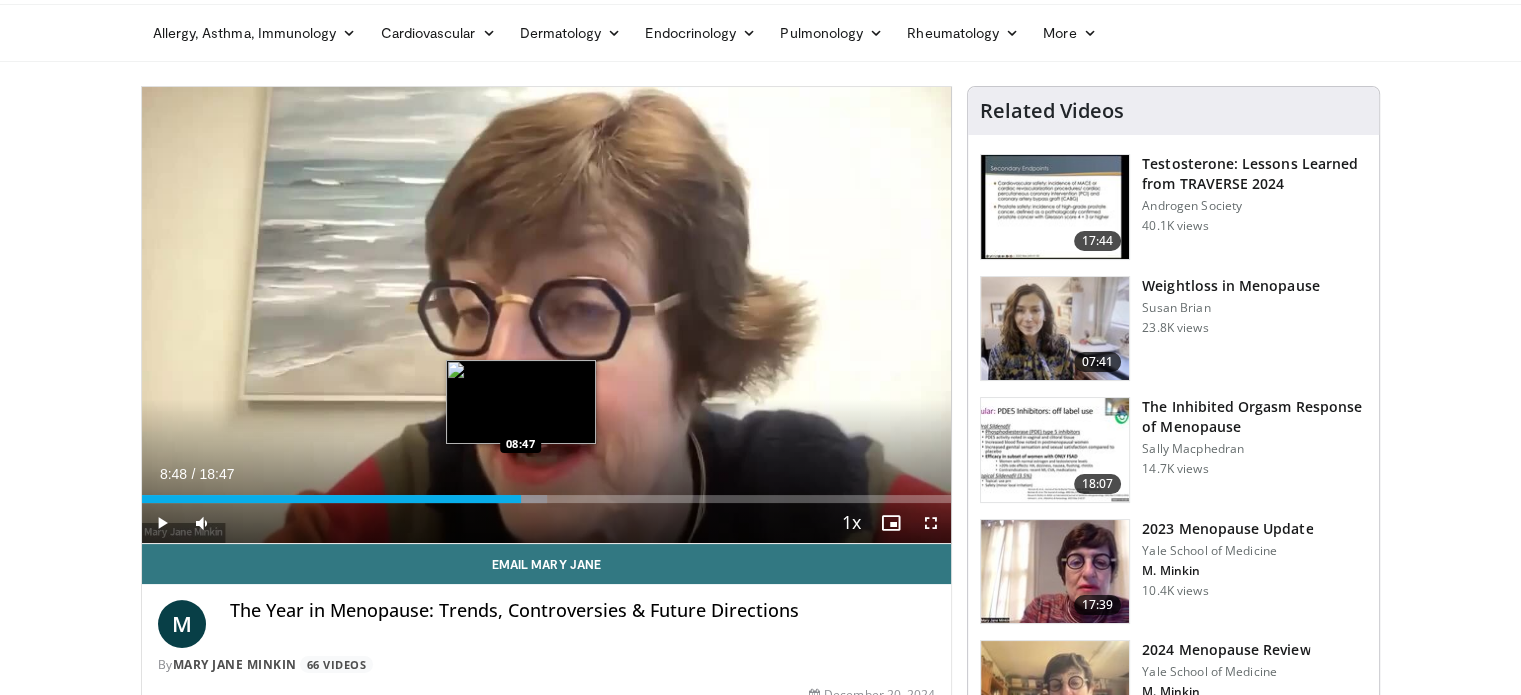 click on "Loaded :  50.14% 08:48 08:47" at bounding box center [547, 493] 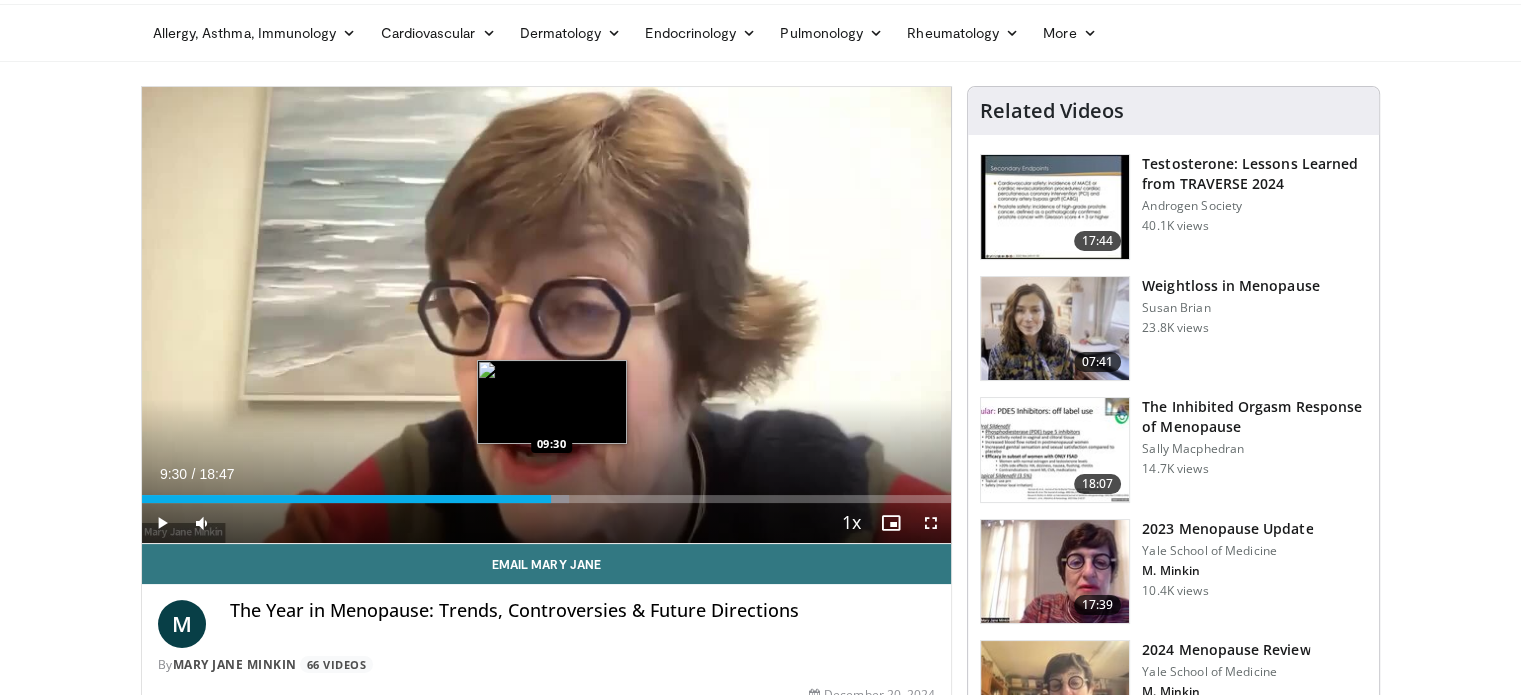 click on "Loaded :  52.78% 09:30 09:30" at bounding box center [547, 499] 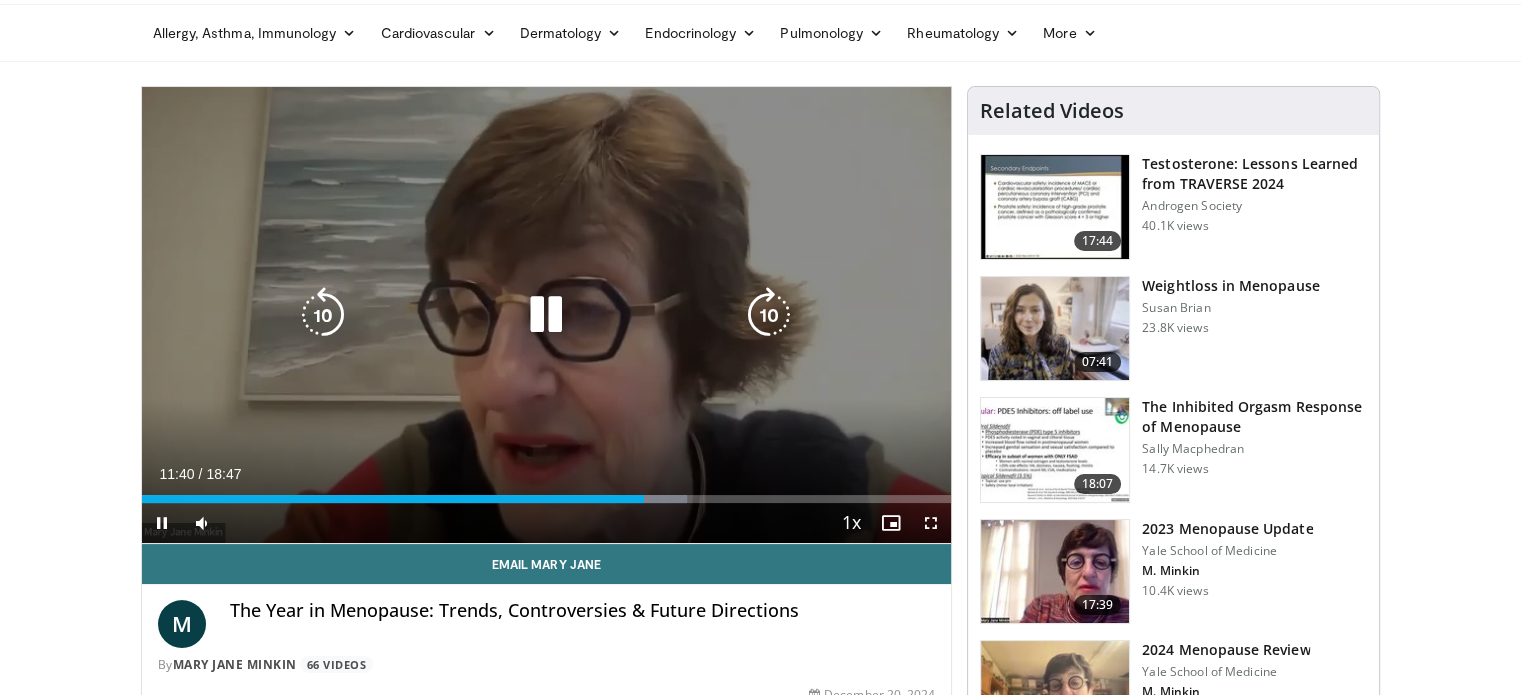 click at bounding box center [546, 315] 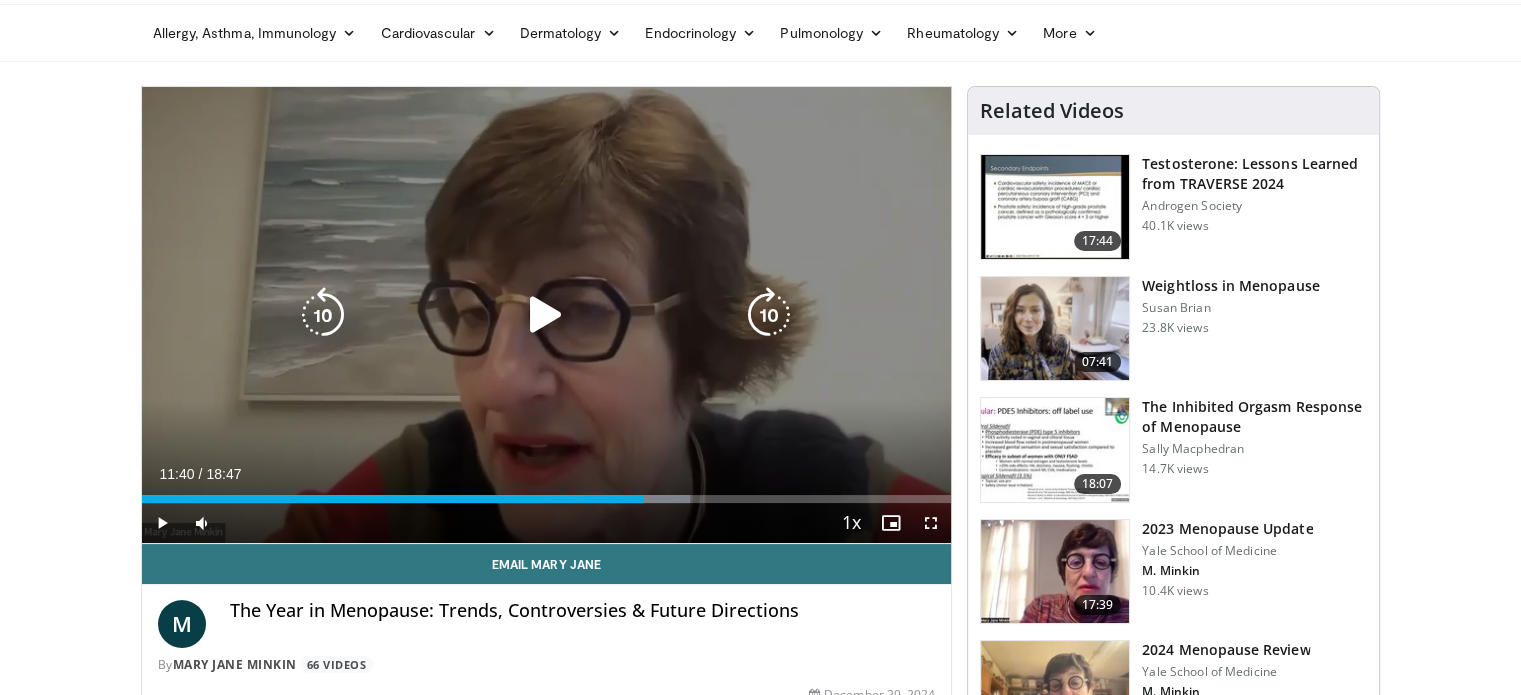 click on "10 seconds
Tap to unmute" at bounding box center (547, 315) 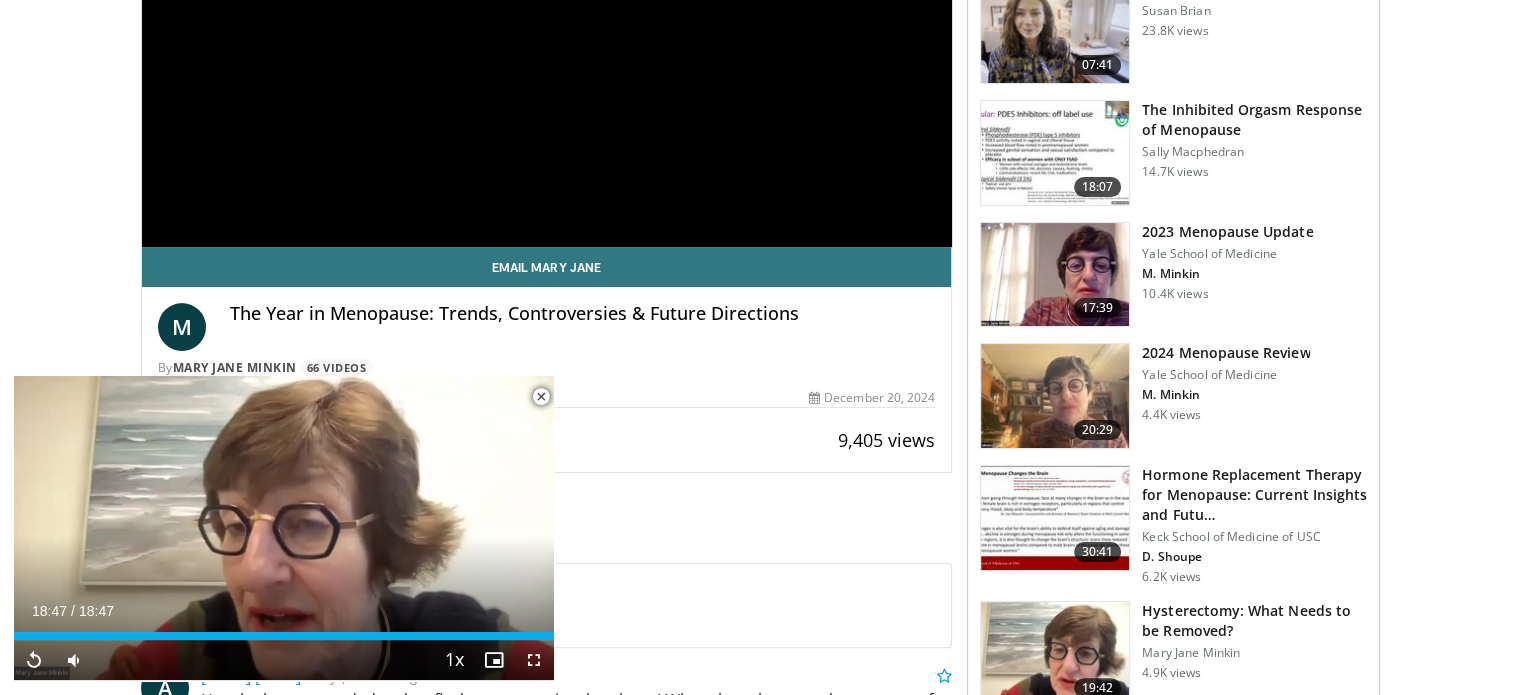 scroll, scrollTop: 376, scrollLeft: 0, axis: vertical 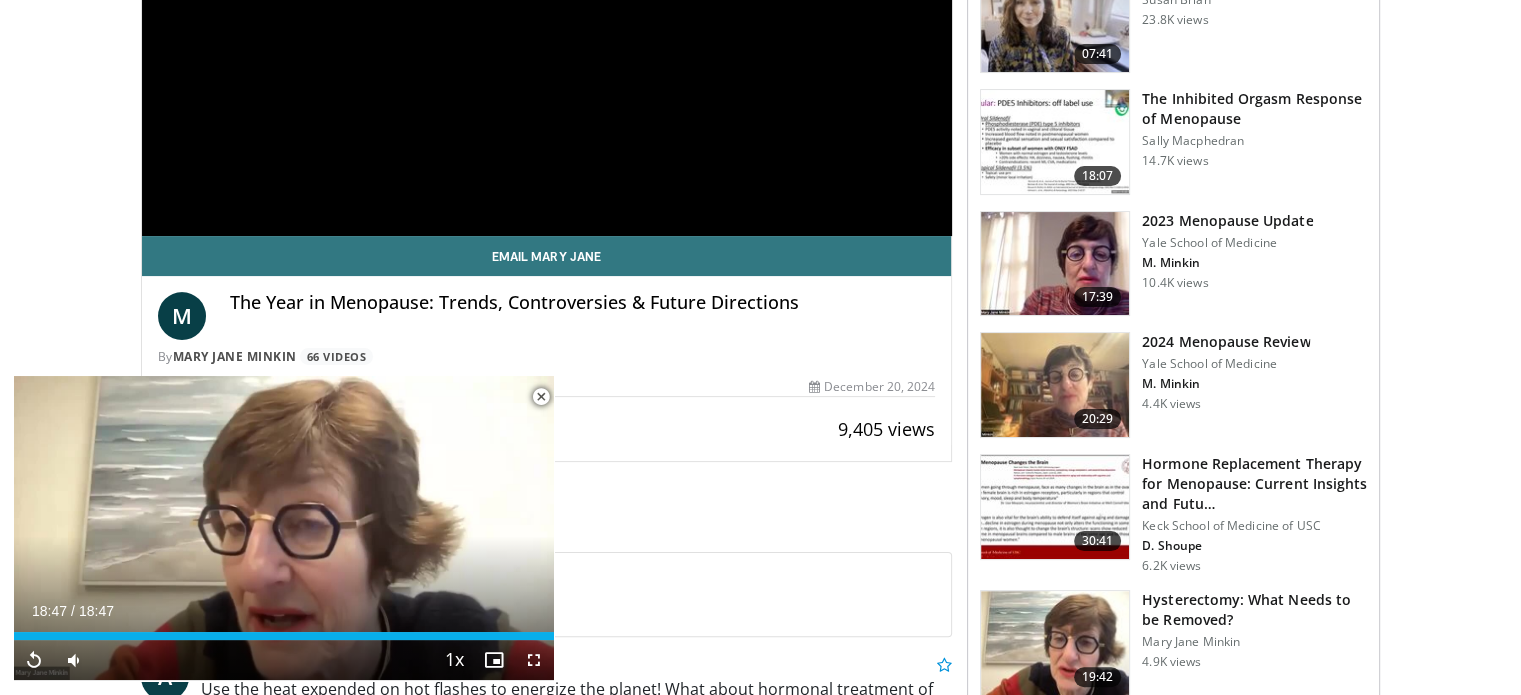 click on "Hormone Replacement Therapy for Menopause: Current Insights and Futu…" at bounding box center [1254, 484] 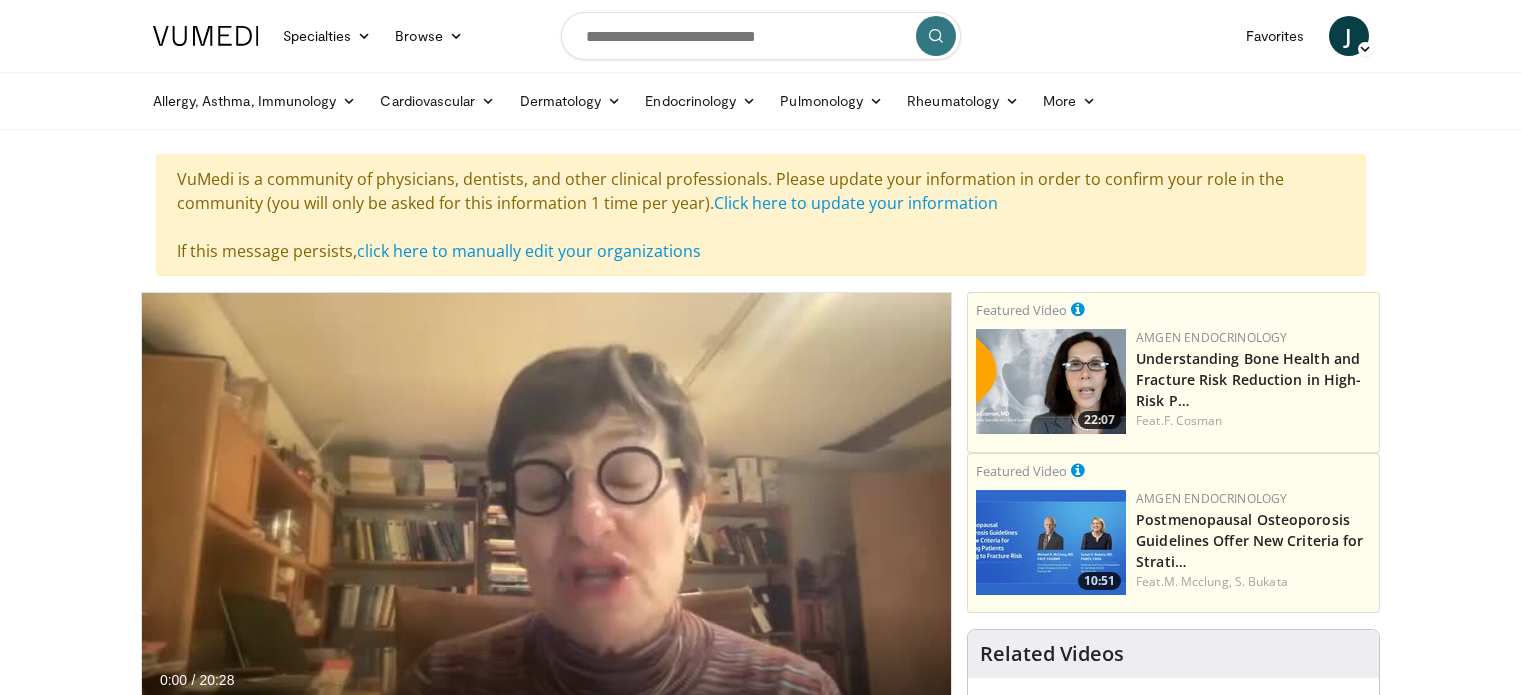 scroll, scrollTop: 0, scrollLeft: 0, axis: both 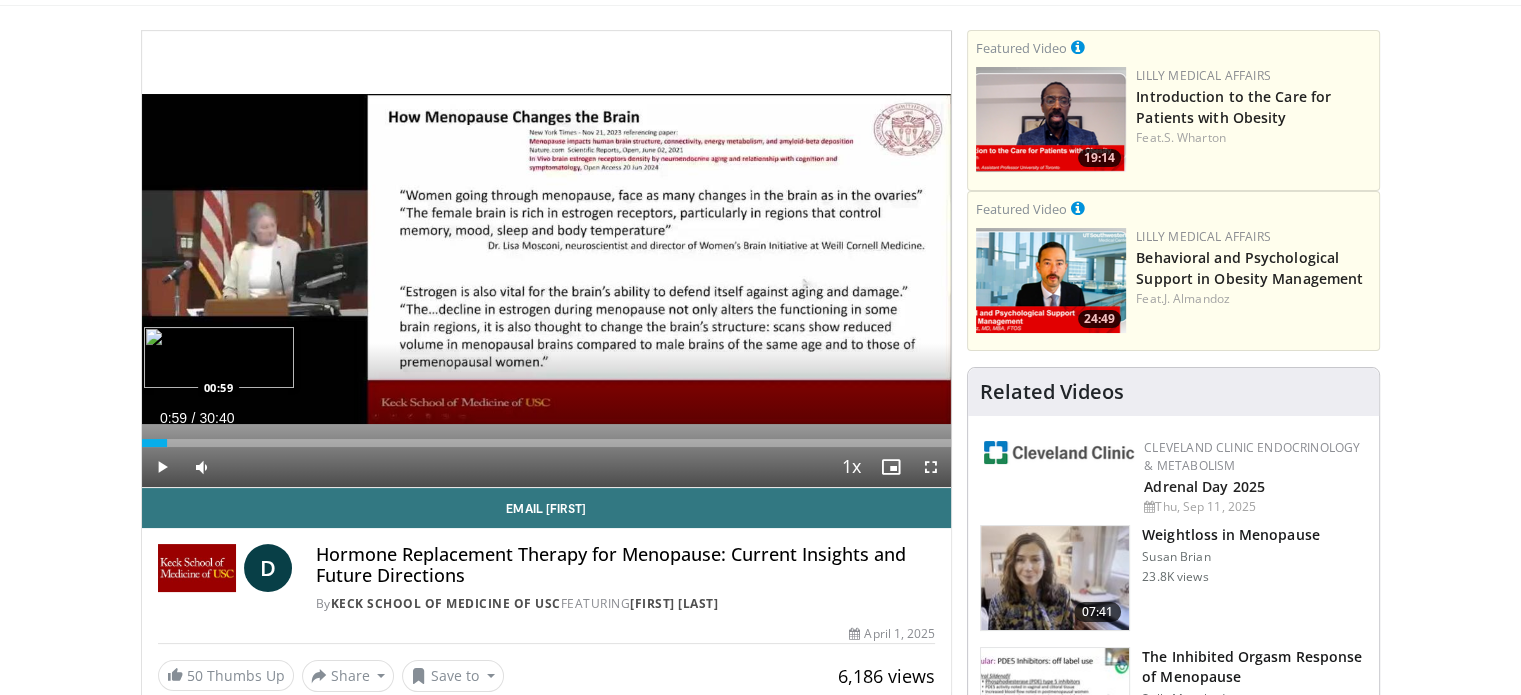 click on "Loaded :  3.22% 00:59 00:59" at bounding box center (547, 437) 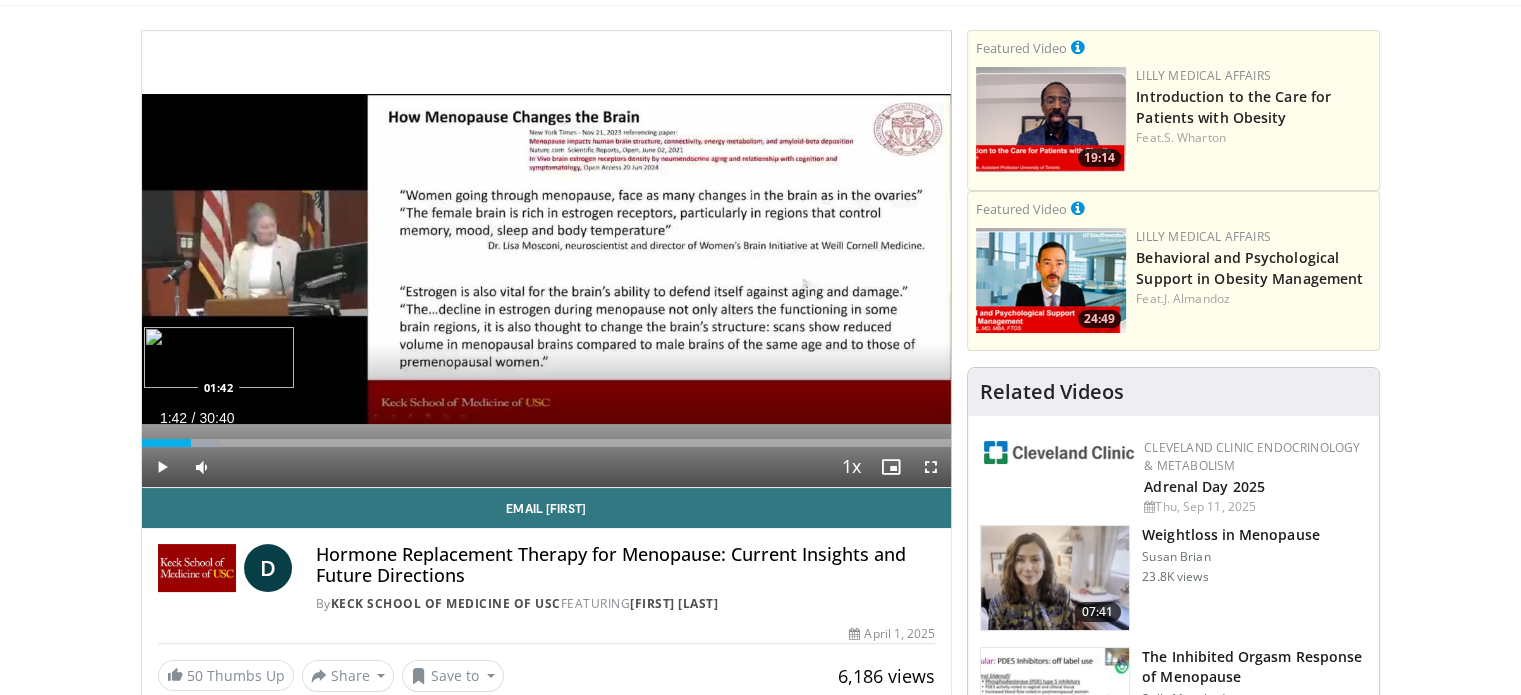 click on "01:42" at bounding box center (167, 443) 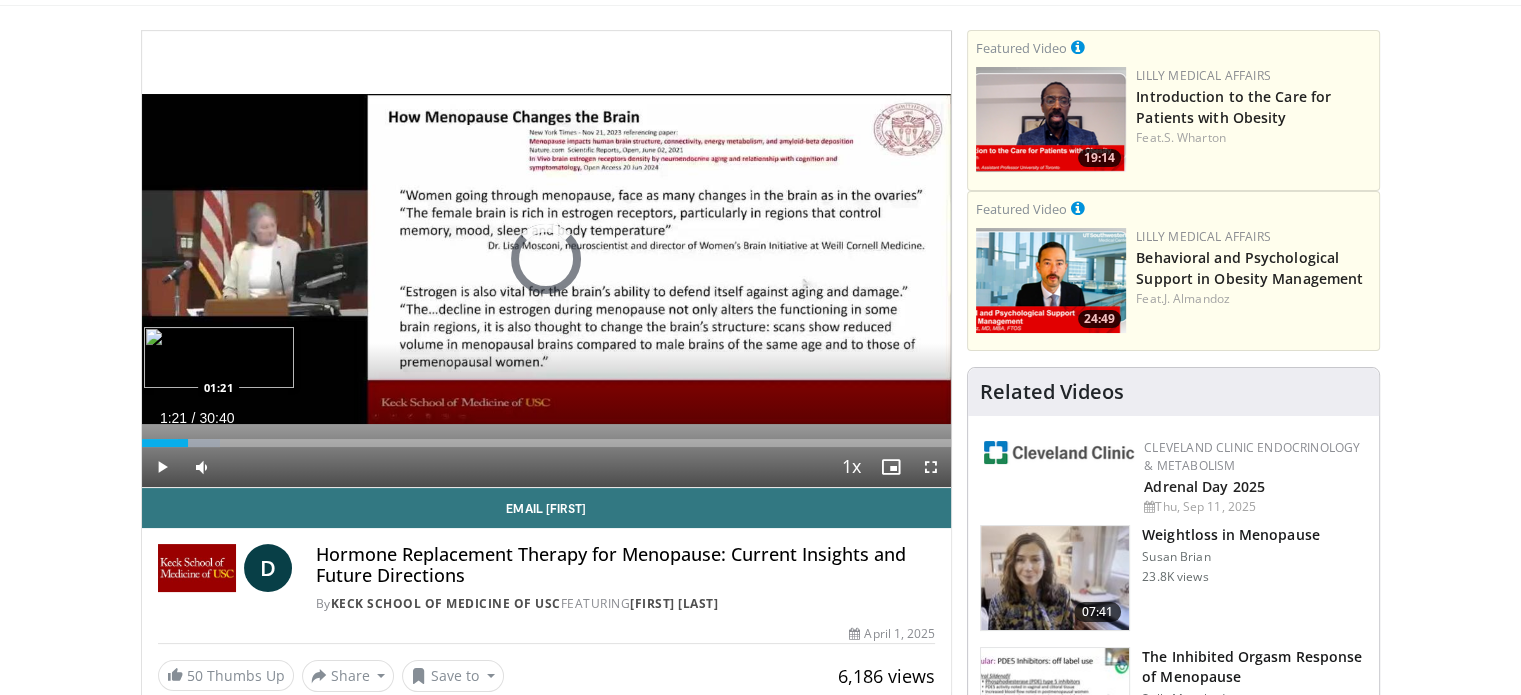 click on "01:45" at bounding box center [165, 443] 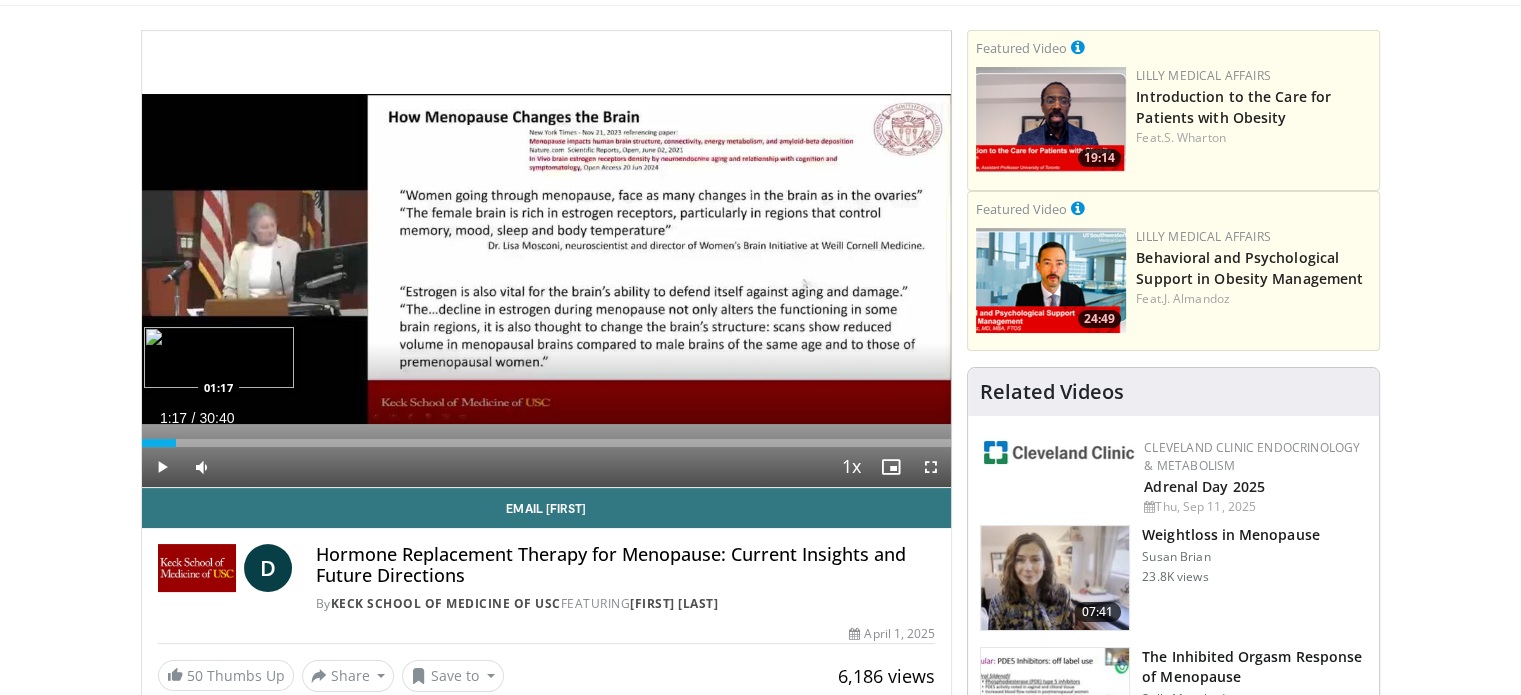 click on "01:17" at bounding box center [159, 443] 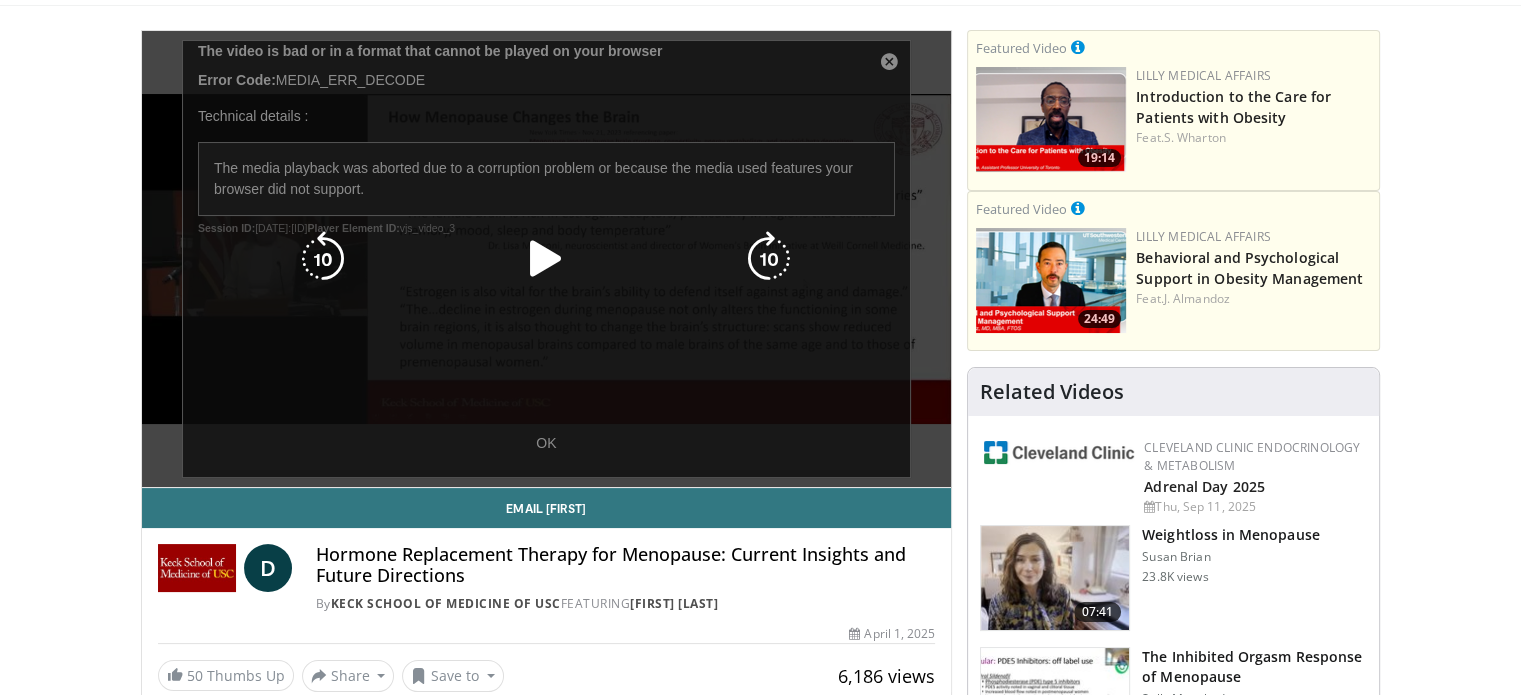 click on "10 seconds
Tap to unmute" at bounding box center [547, 259] 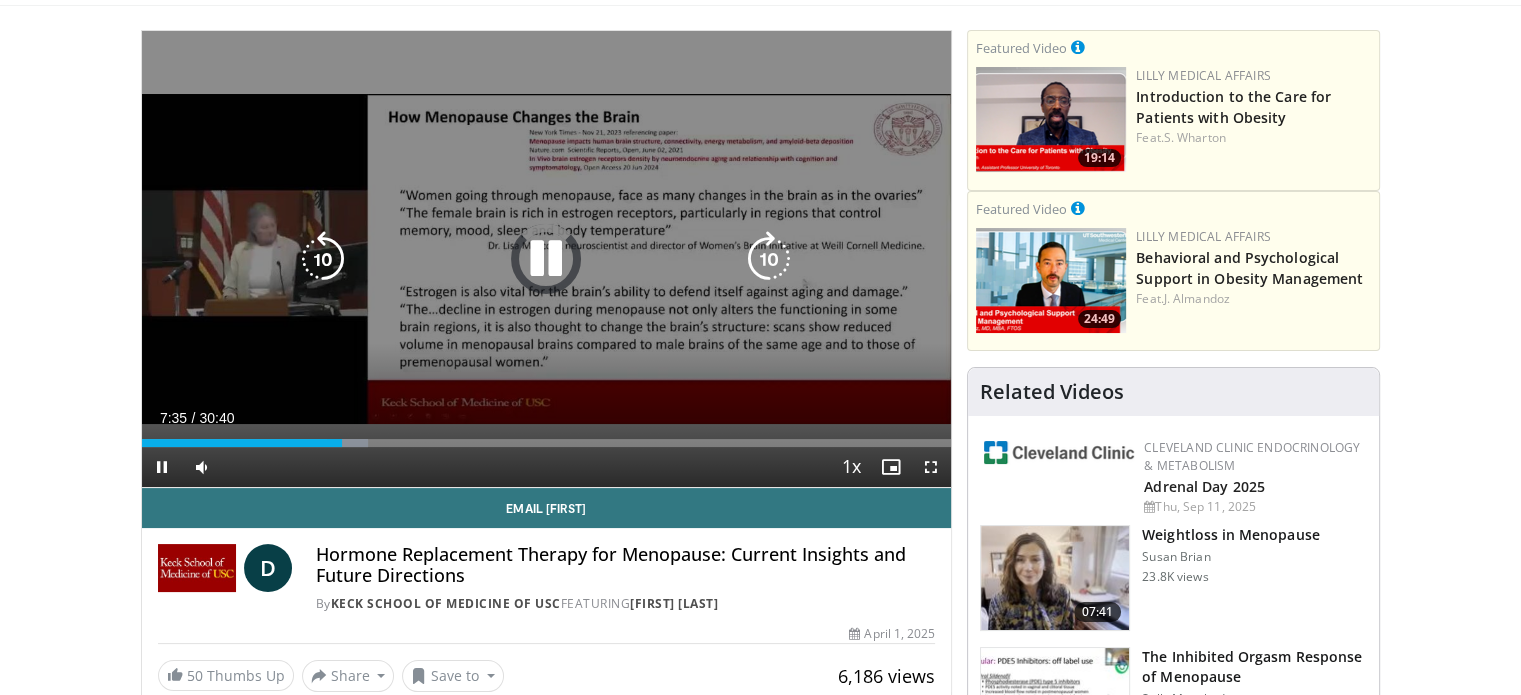 click at bounding box center (546, 259) 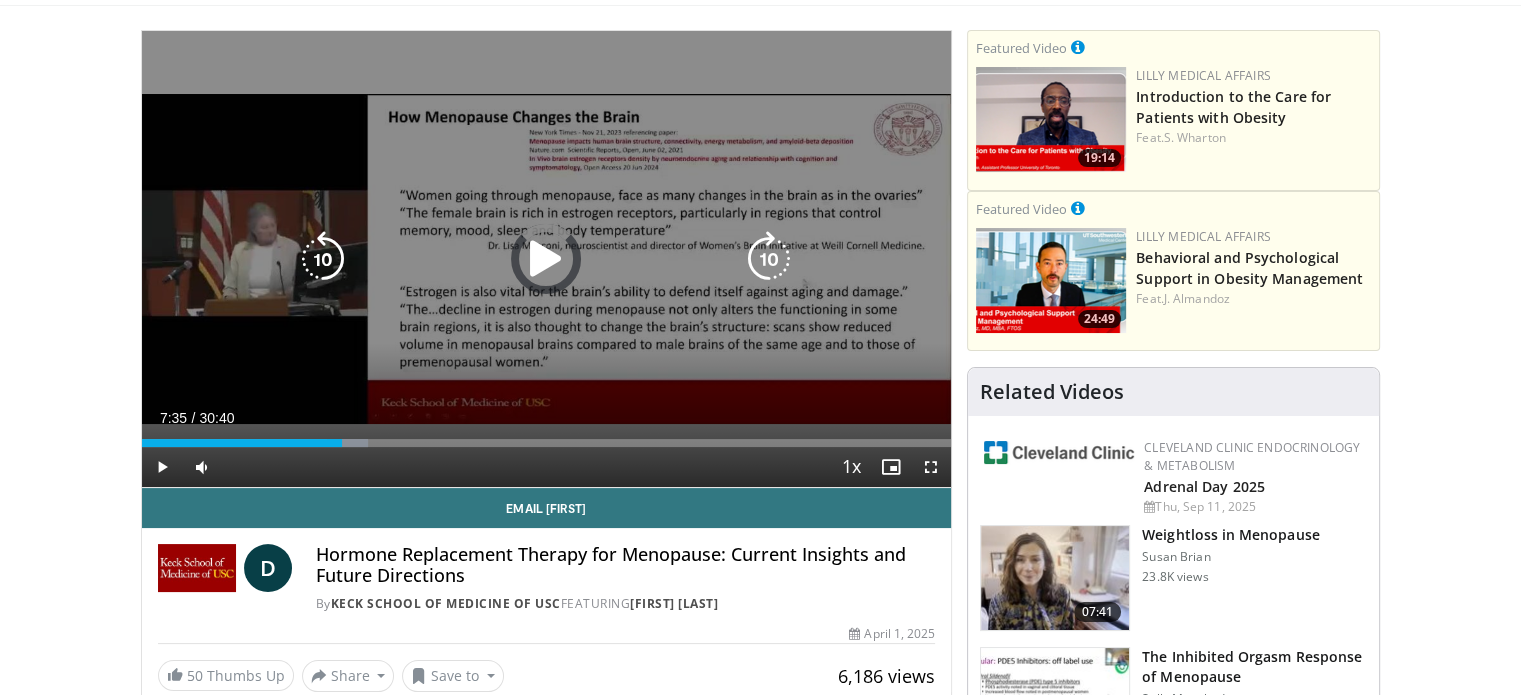 click at bounding box center (546, 259) 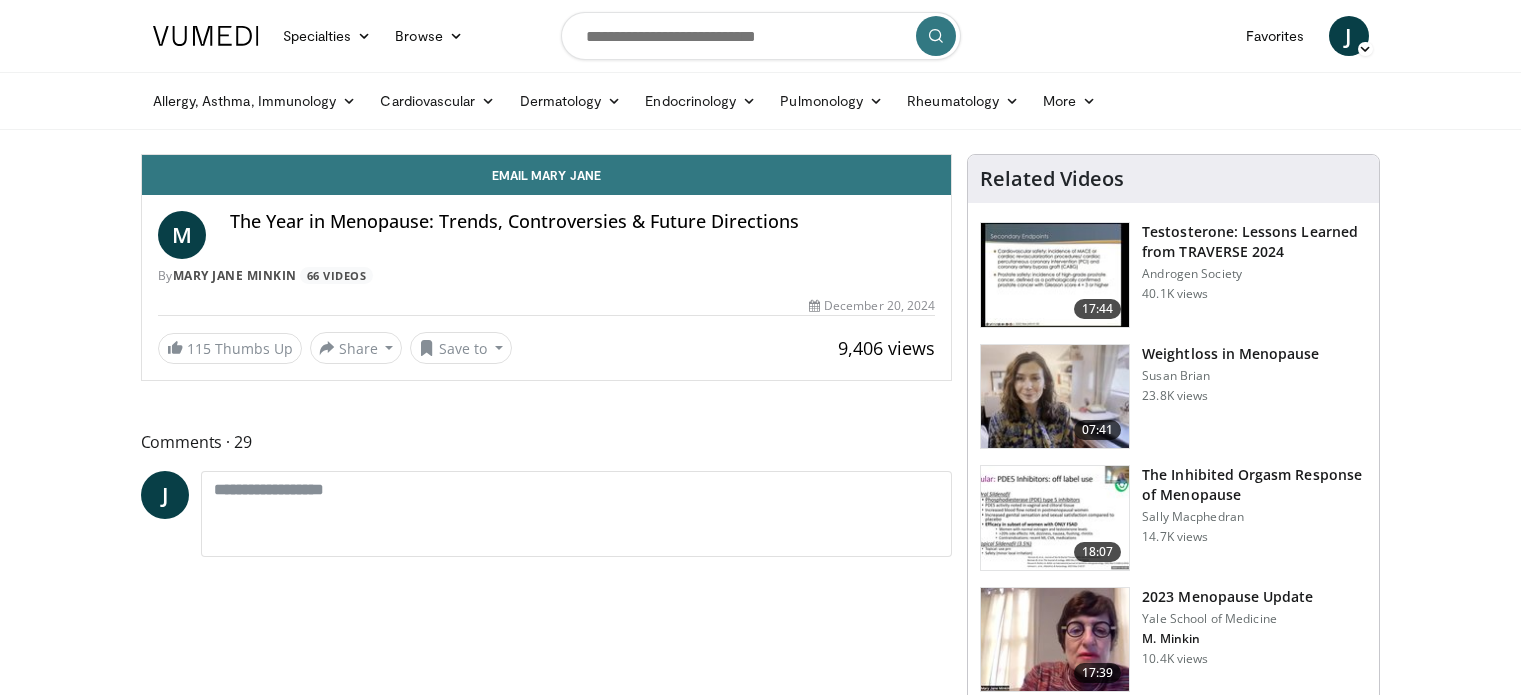 scroll, scrollTop: 0, scrollLeft: 0, axis: both 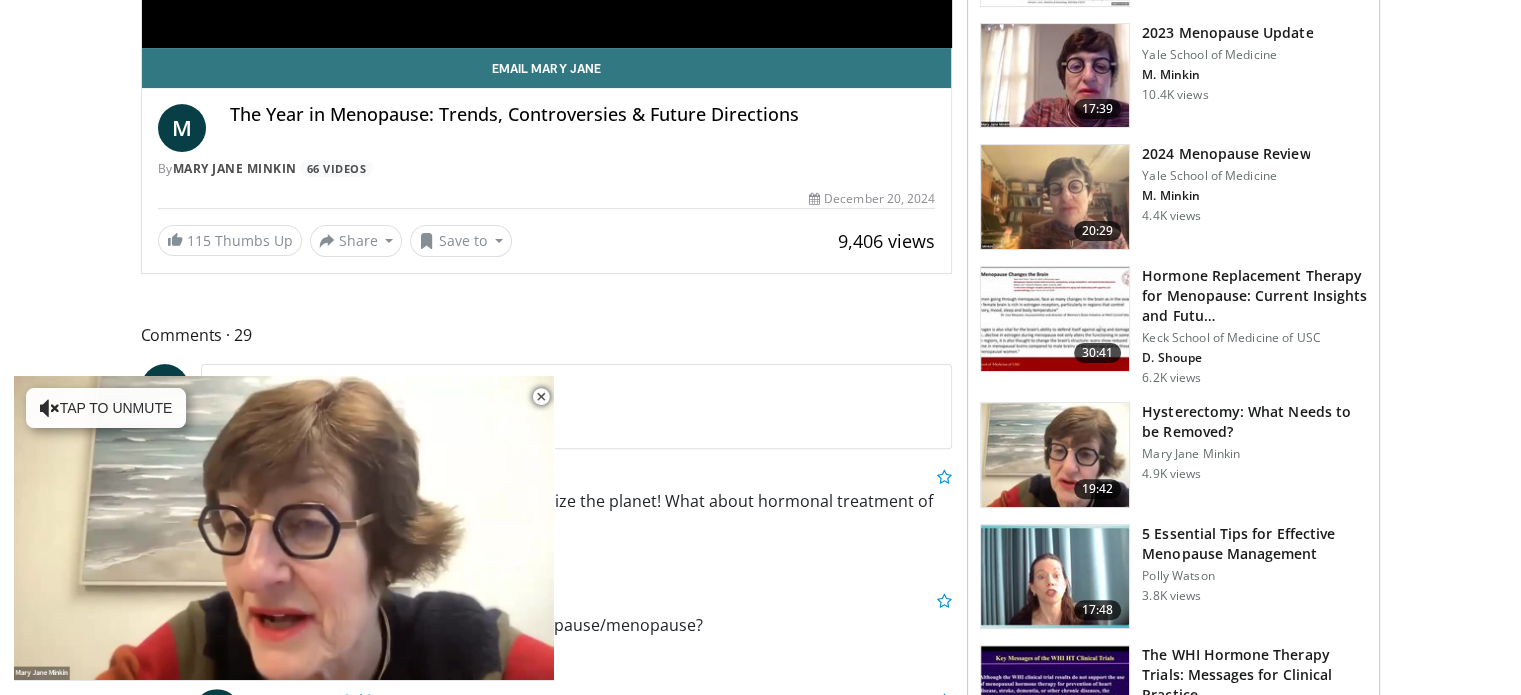 click on "Hormone Replacement Therapy for Menopause: Current Insights and Futu…" at bounding box center (1254, 296) 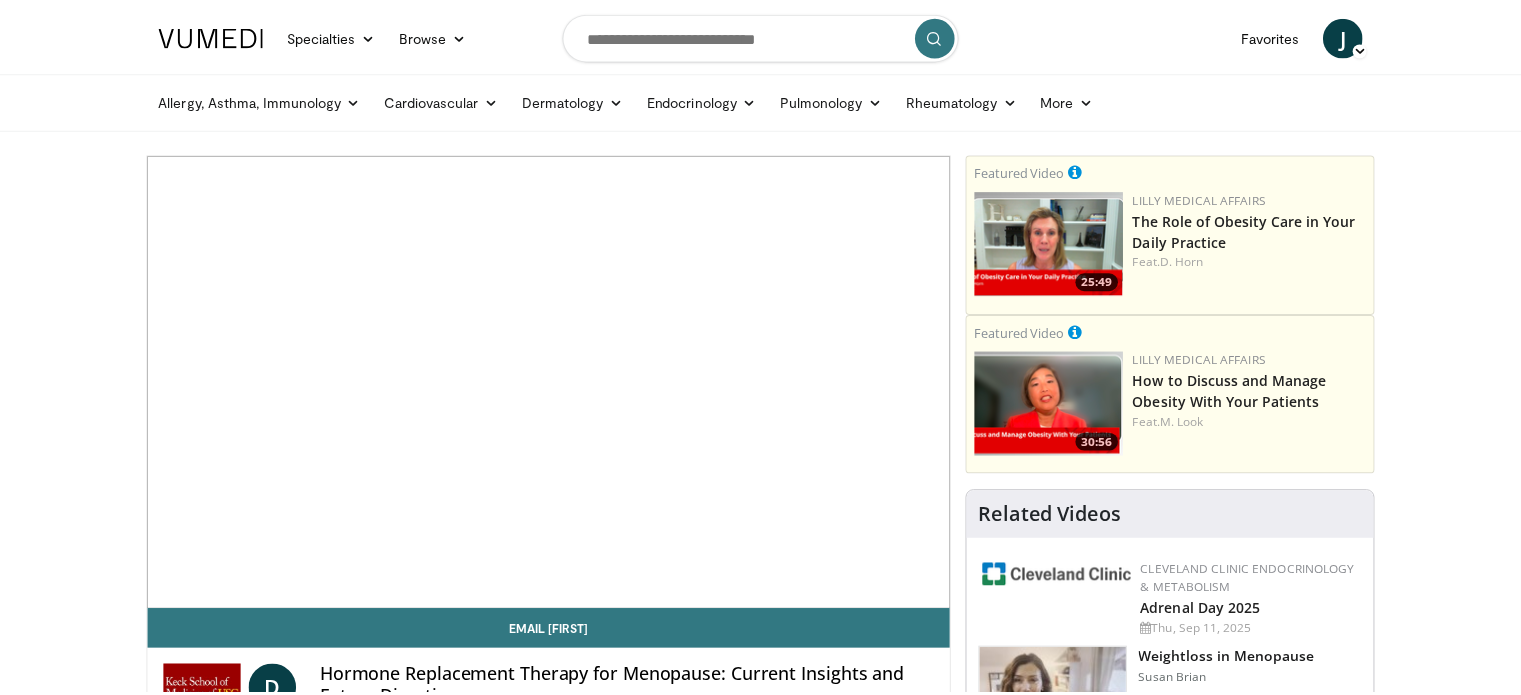 scroll, scrollTop: 0, scrollLeft: 0, axis: both 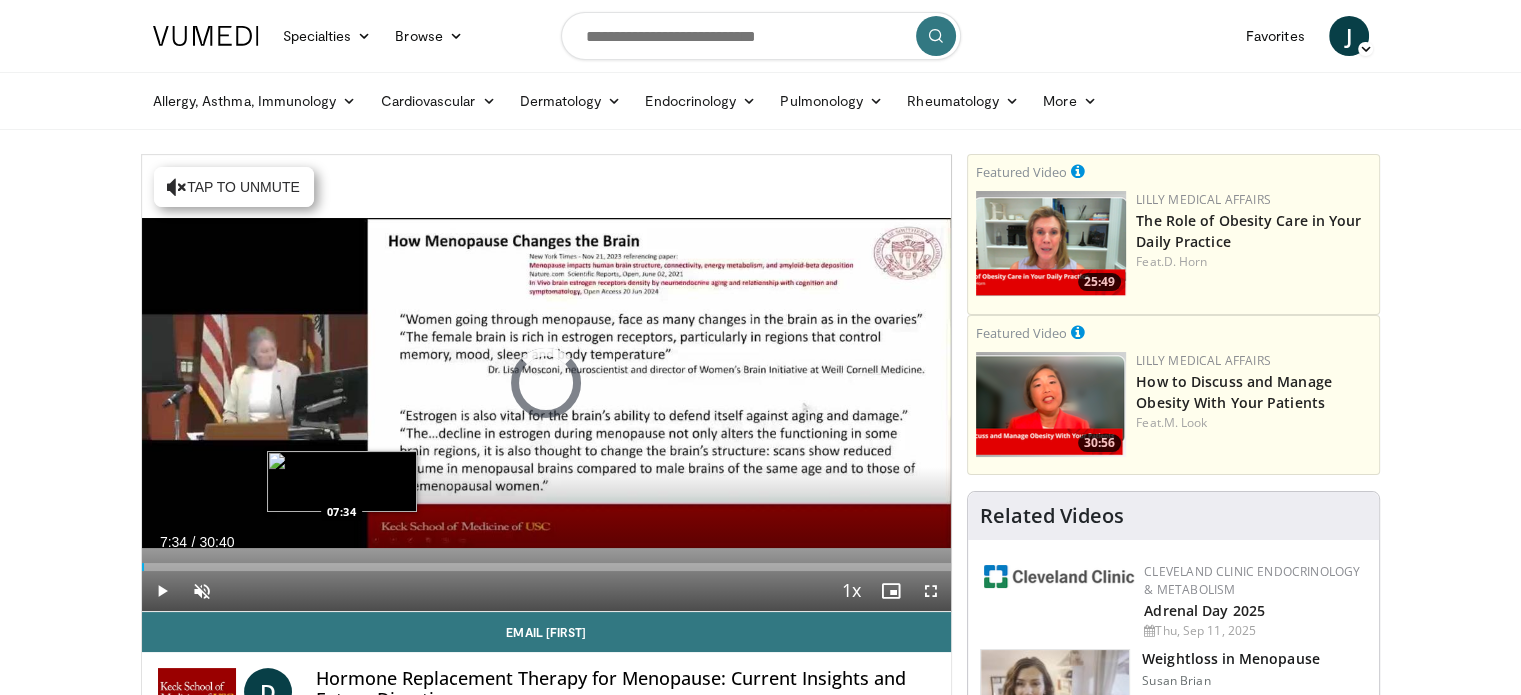 click on "Loaded :  0.00% 07:34 07:34" at bounding box center (547, 561) 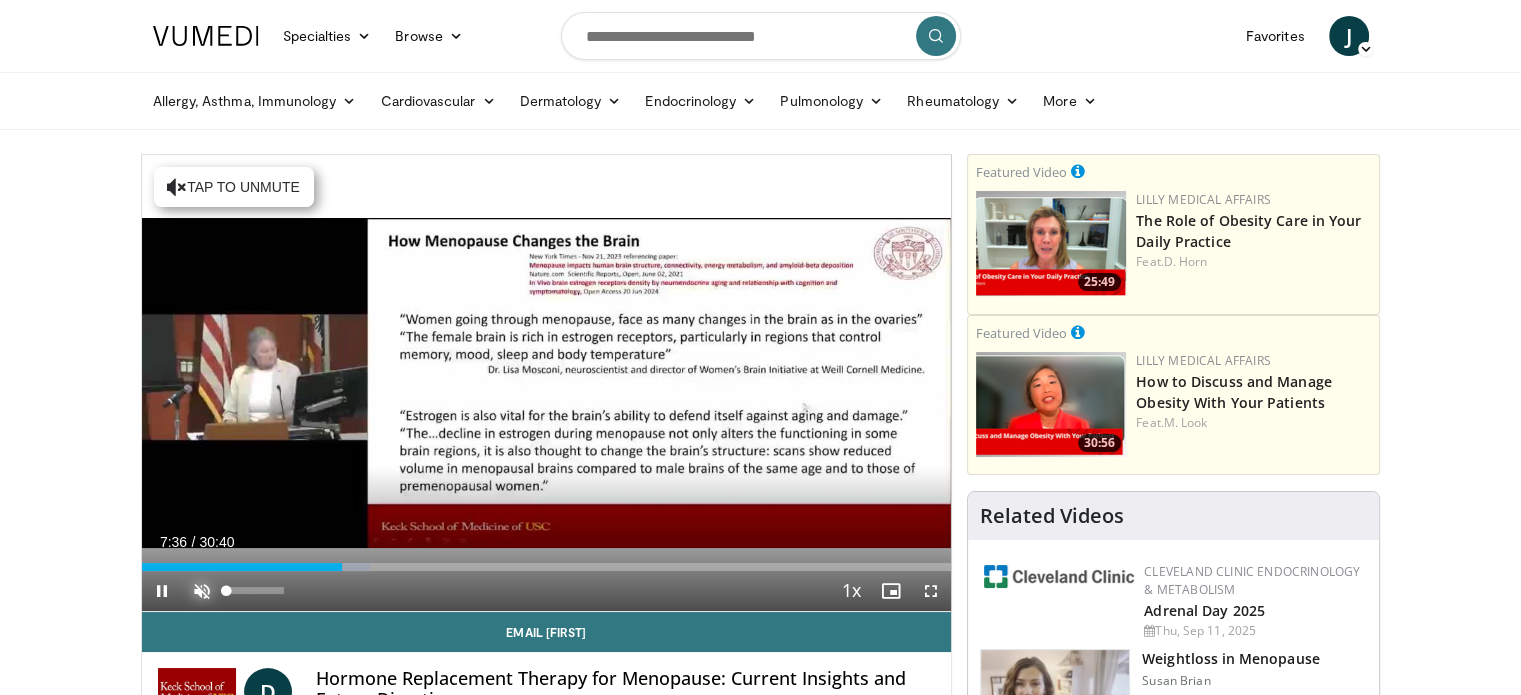 click at bounding box center [202, 591] 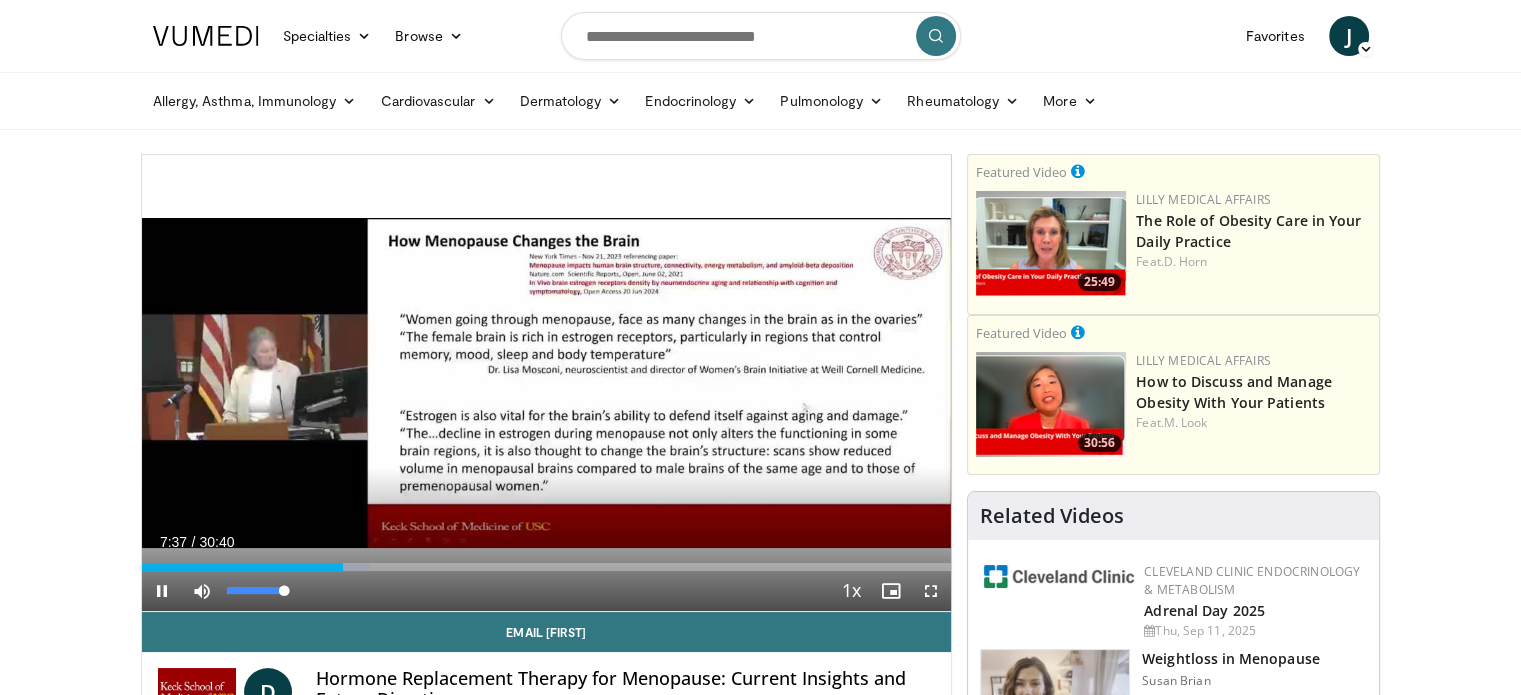 click on "**********" at bounding box center [547, 383] 